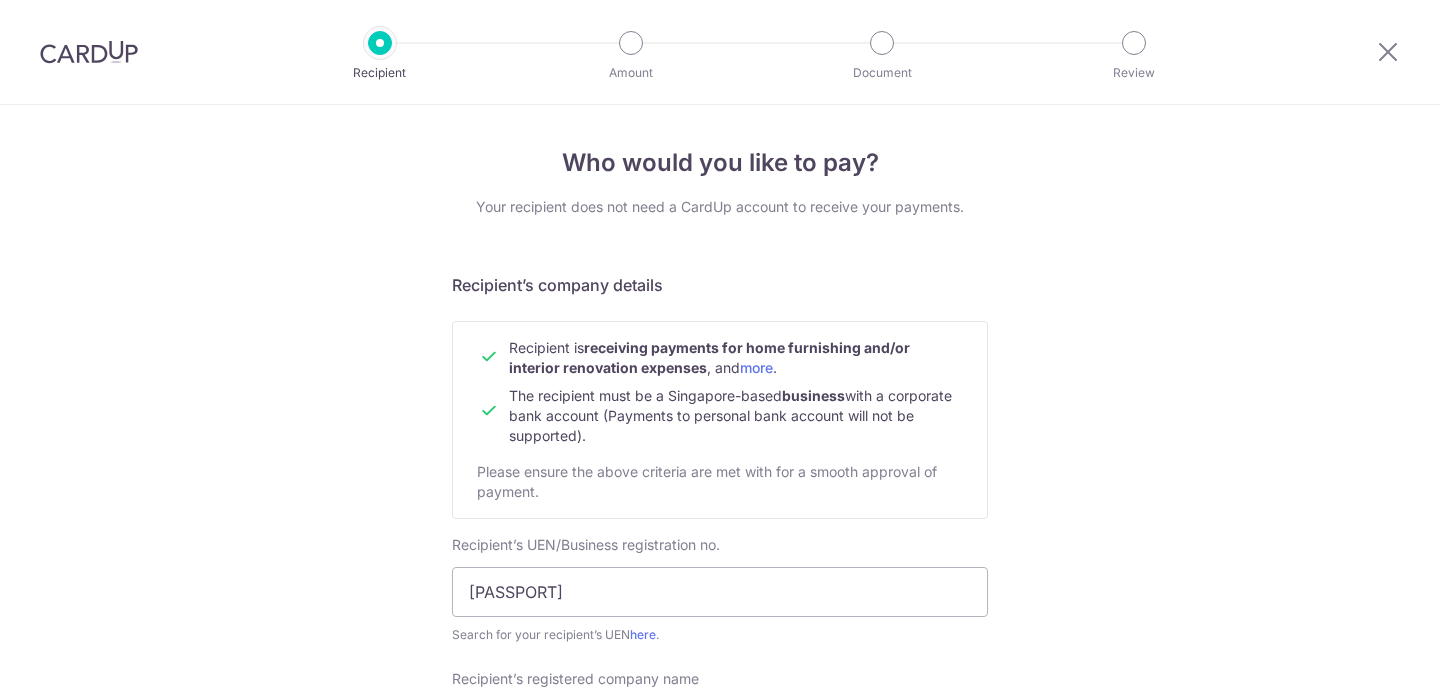 select on "12" 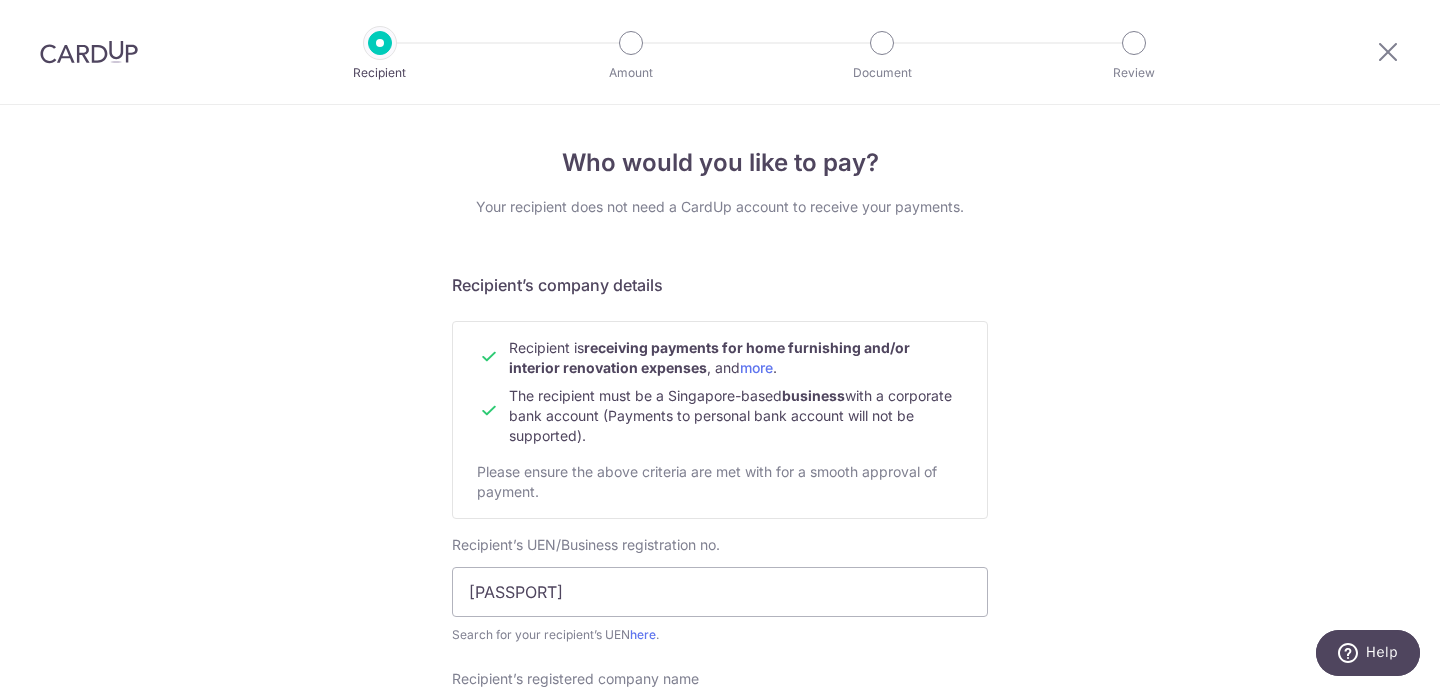 scroll, scrollTop: 0, scrollLeft: 0, axis: both 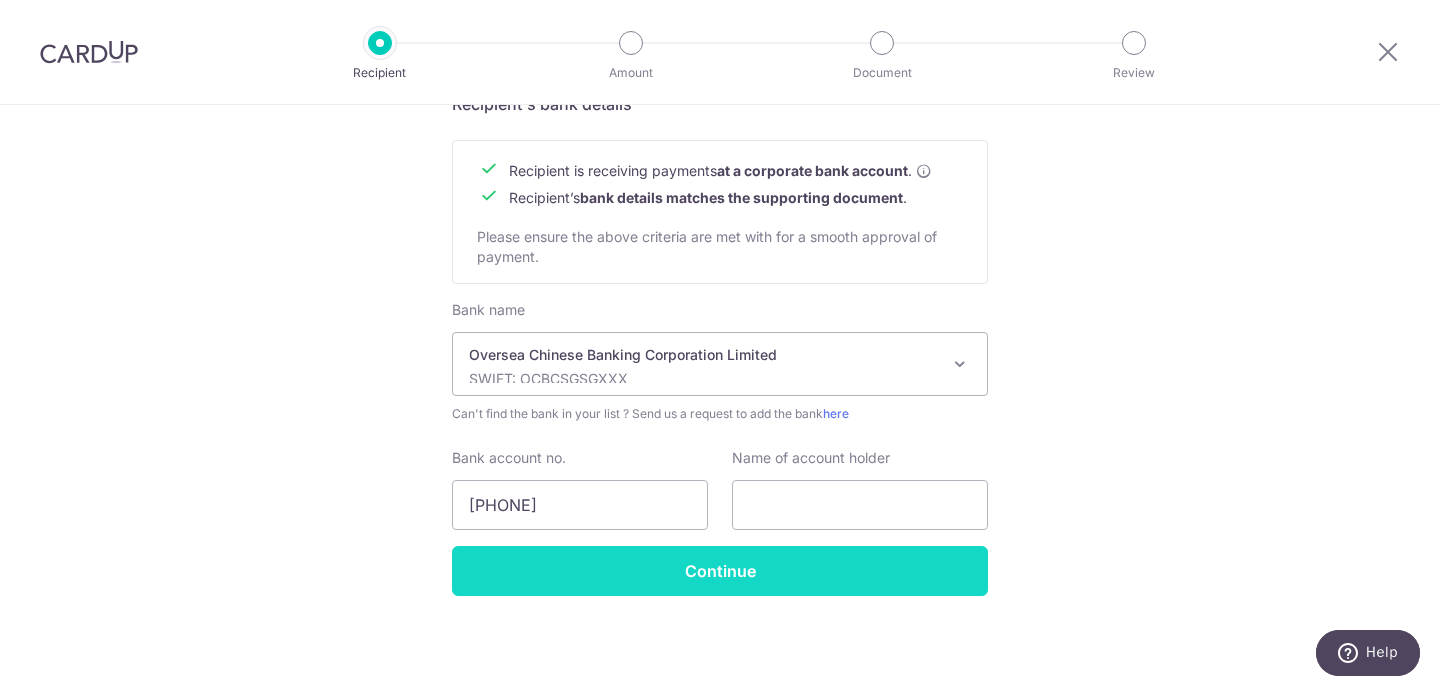 click on "Continue" at bounding box center [720, 571] 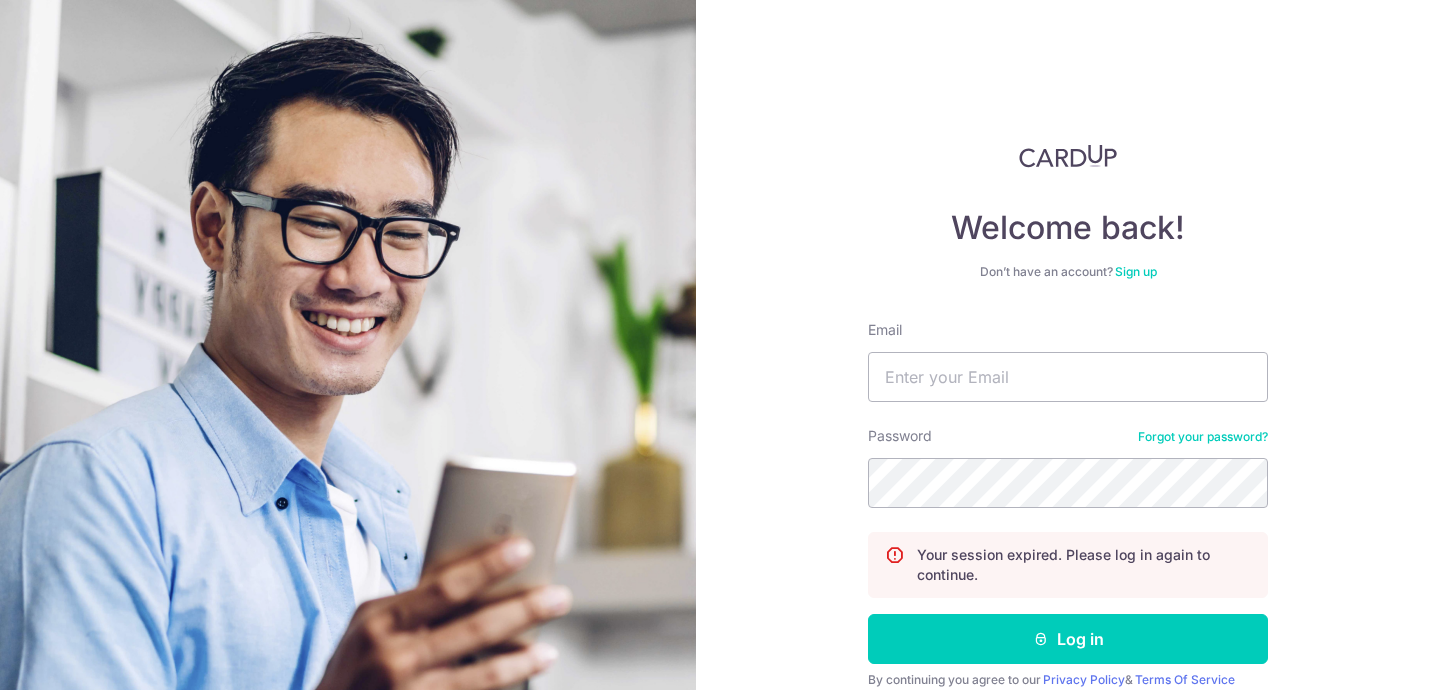 scroll, scrollTop: 0, scrollLeft: 0, axis: both 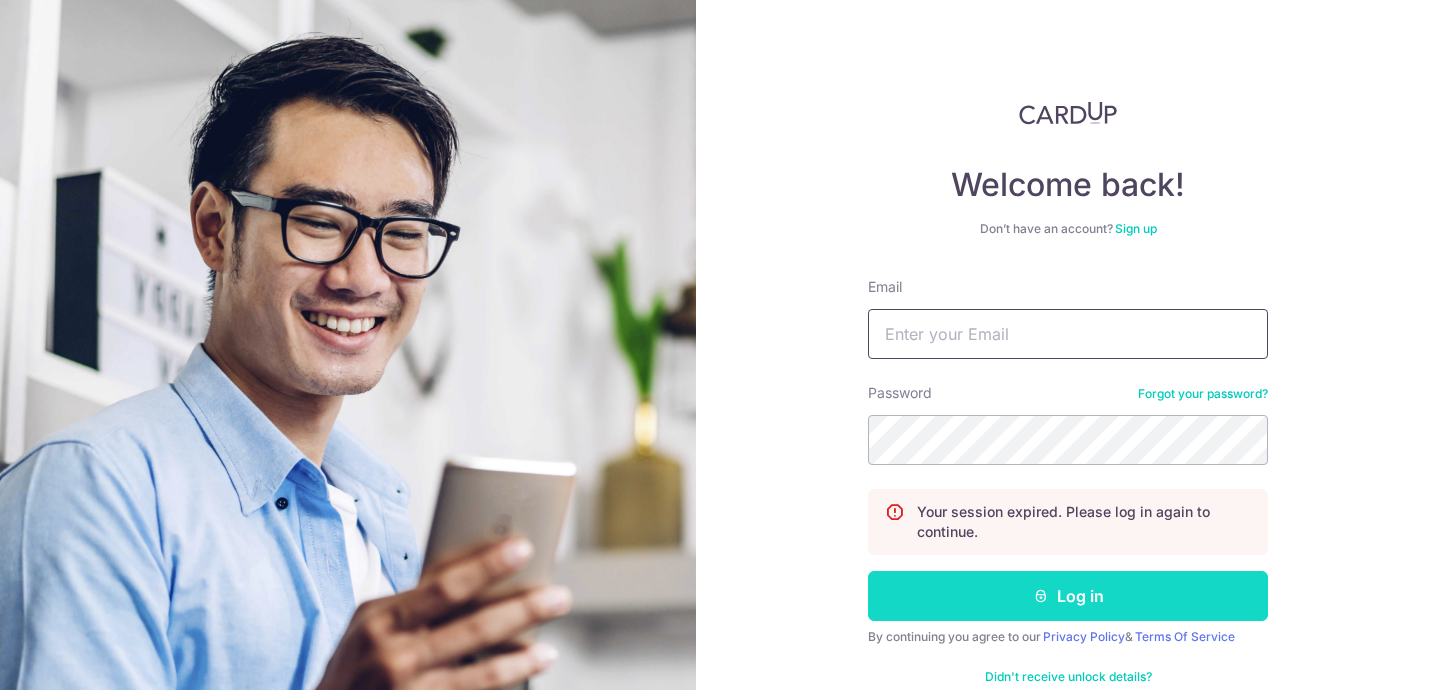 type on "[USERNAME]@example.com" 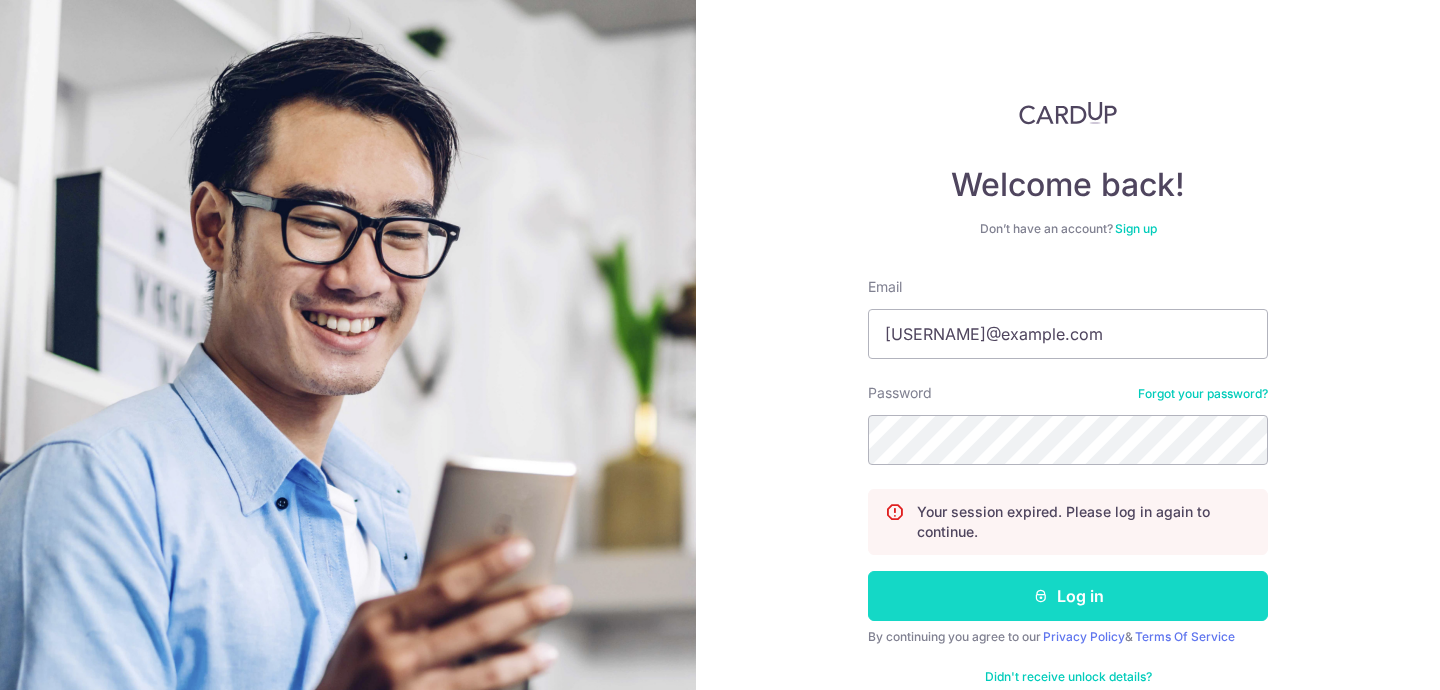 click on "Log in" at bounding box center [1068, 596] 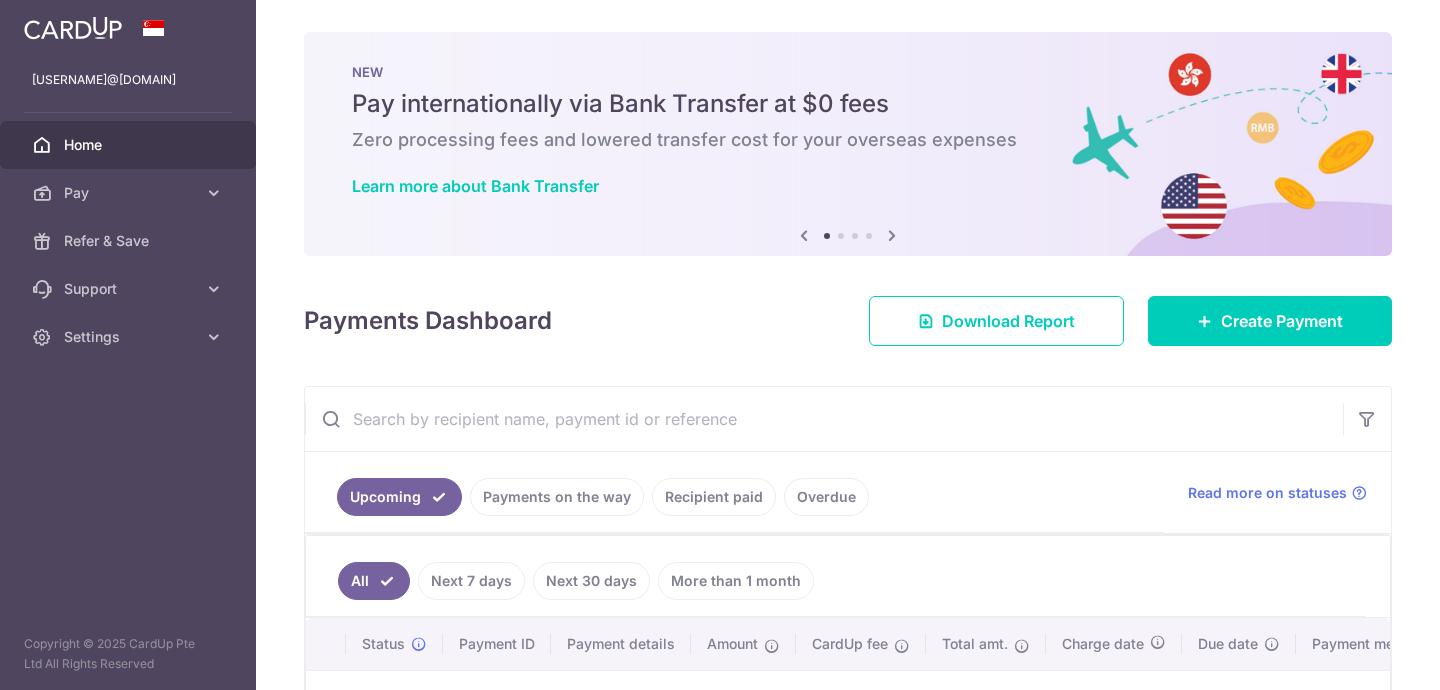scroll, scrollTop: 0, scrollLeft: 0, axis: both 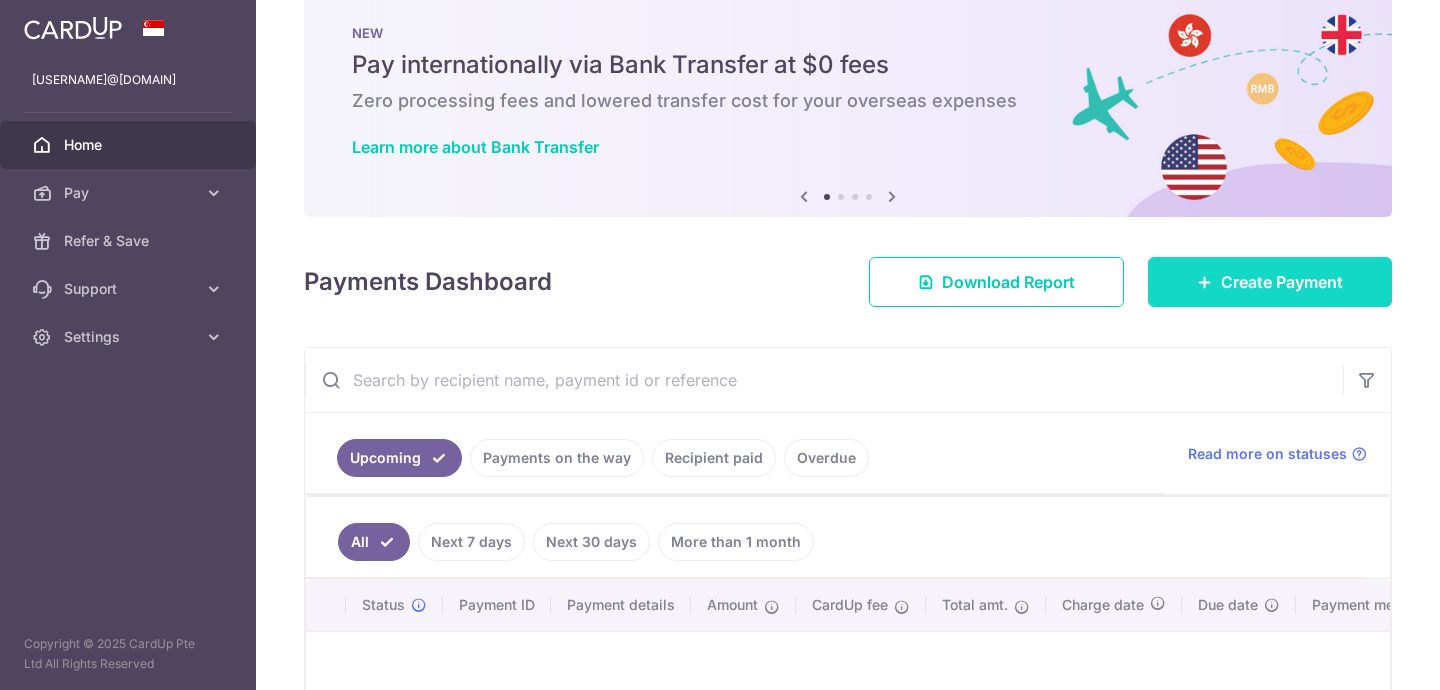 click on "Create Payment" at bounding box center [1282, 282] 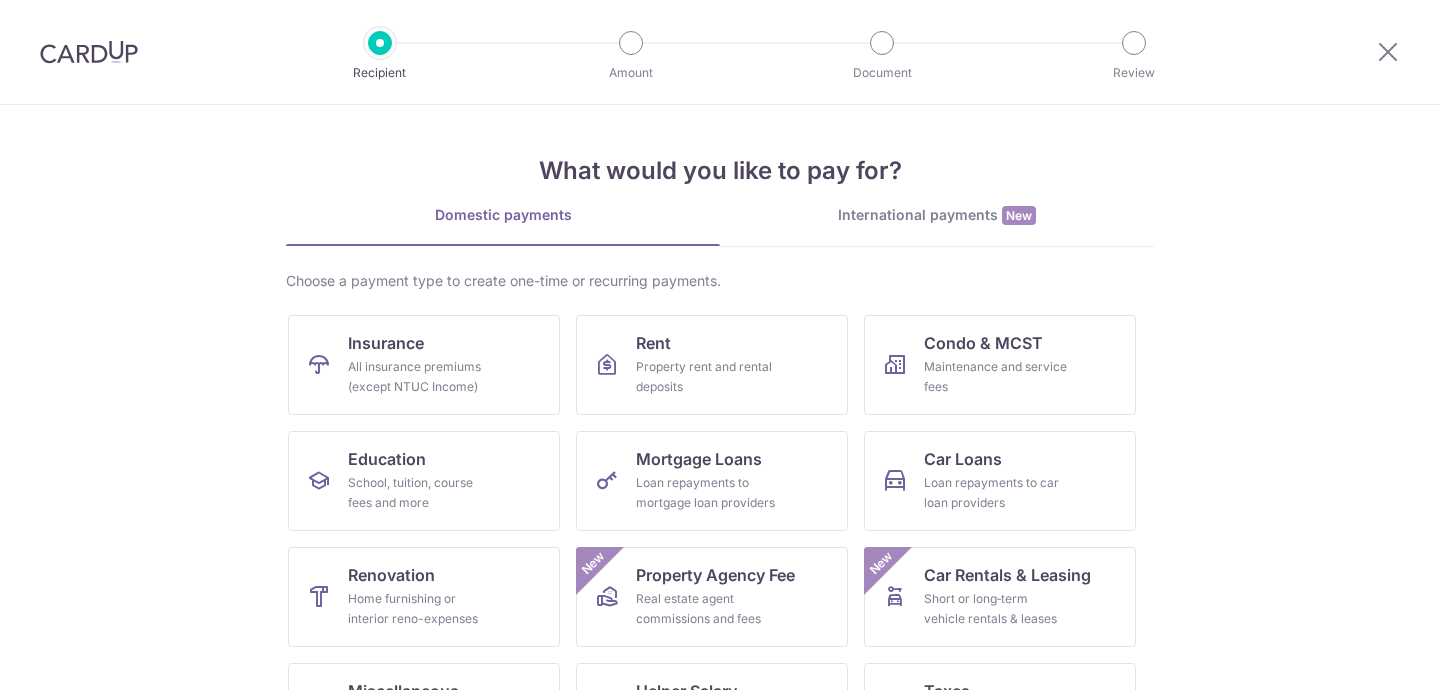 scroll, scrollTop: 0, scrollLeft: 0, axis: both 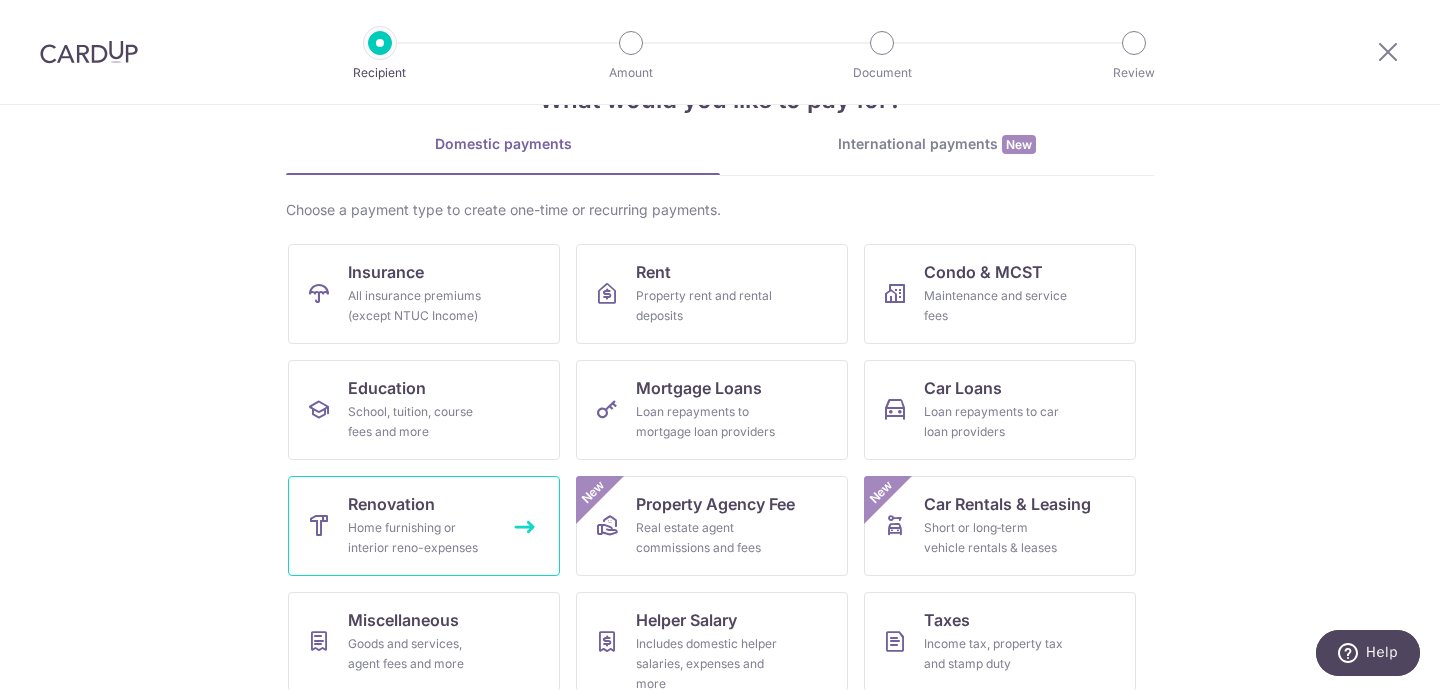click on "Home furnishing or interior reno-expenses" at bounding box center [420, 538] 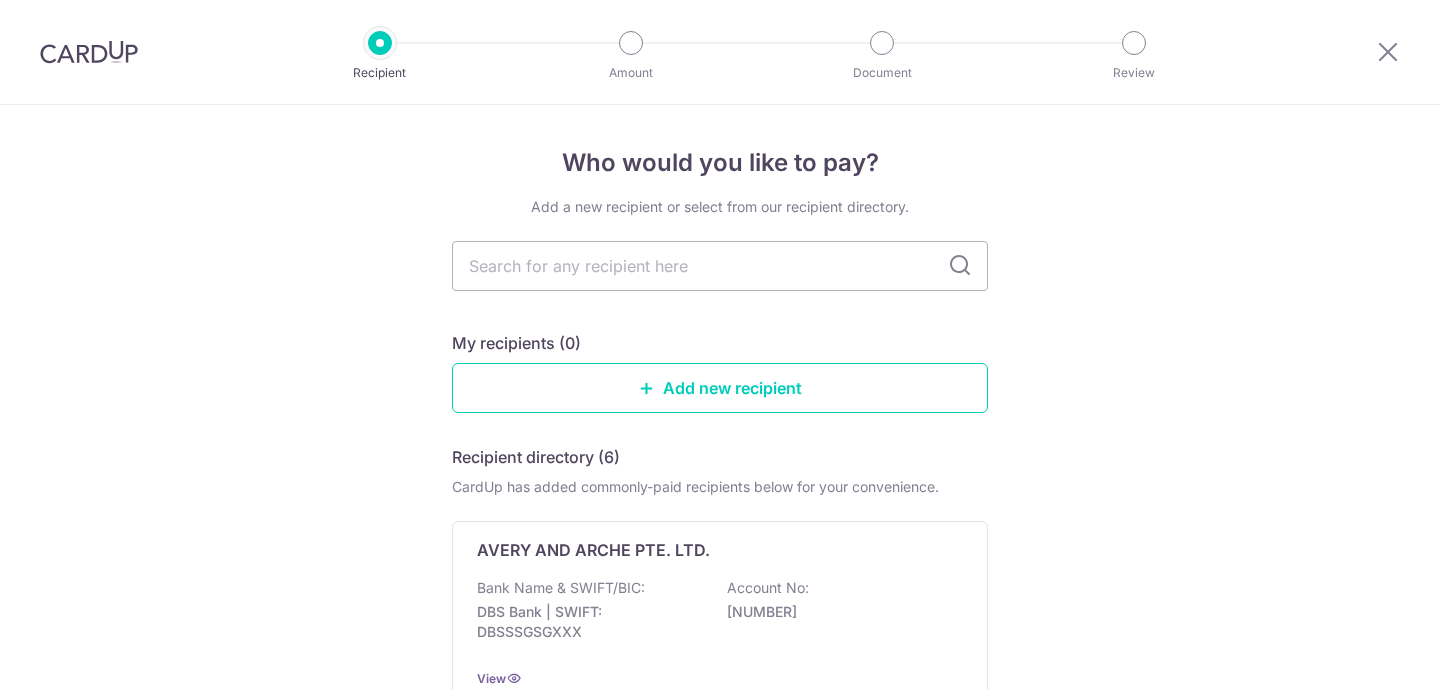 scroll, scrollTop: 0, scrollLeft: 0, axis: both 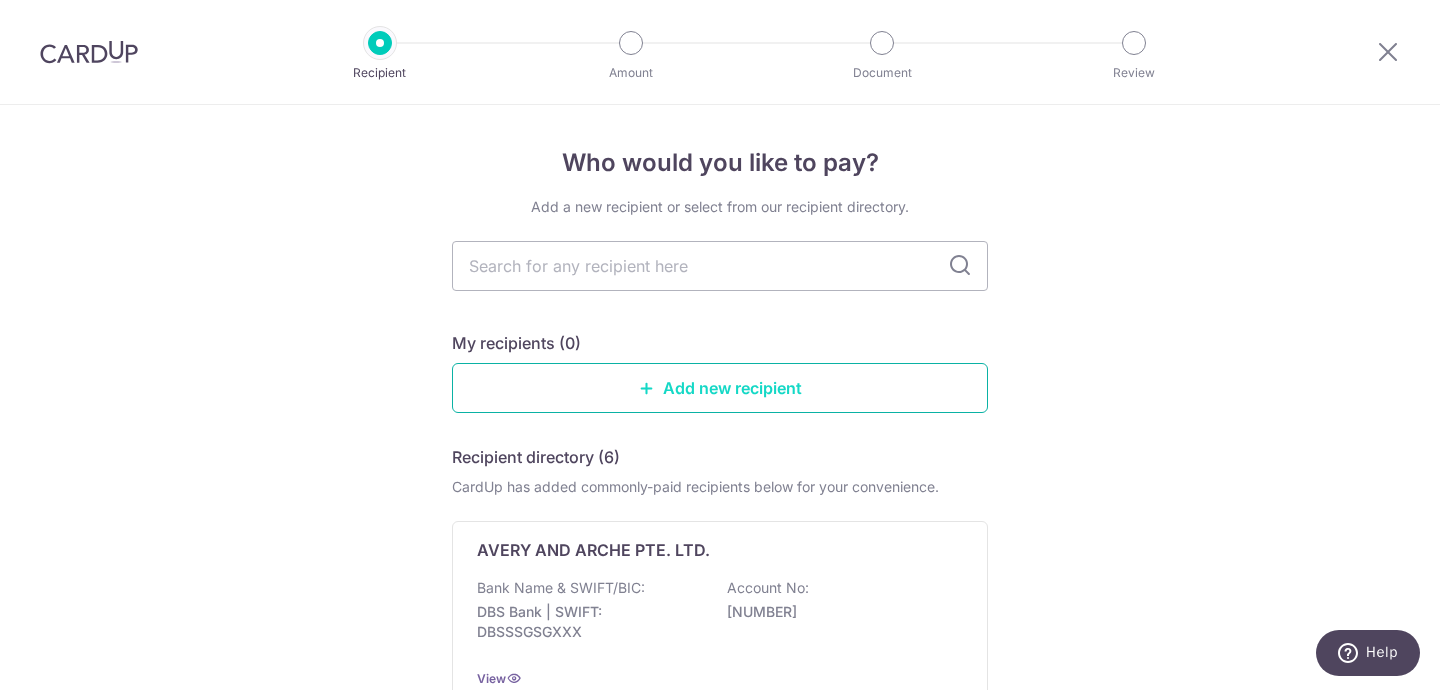 click on "Add new recipient" at bounding box center (720, 388) 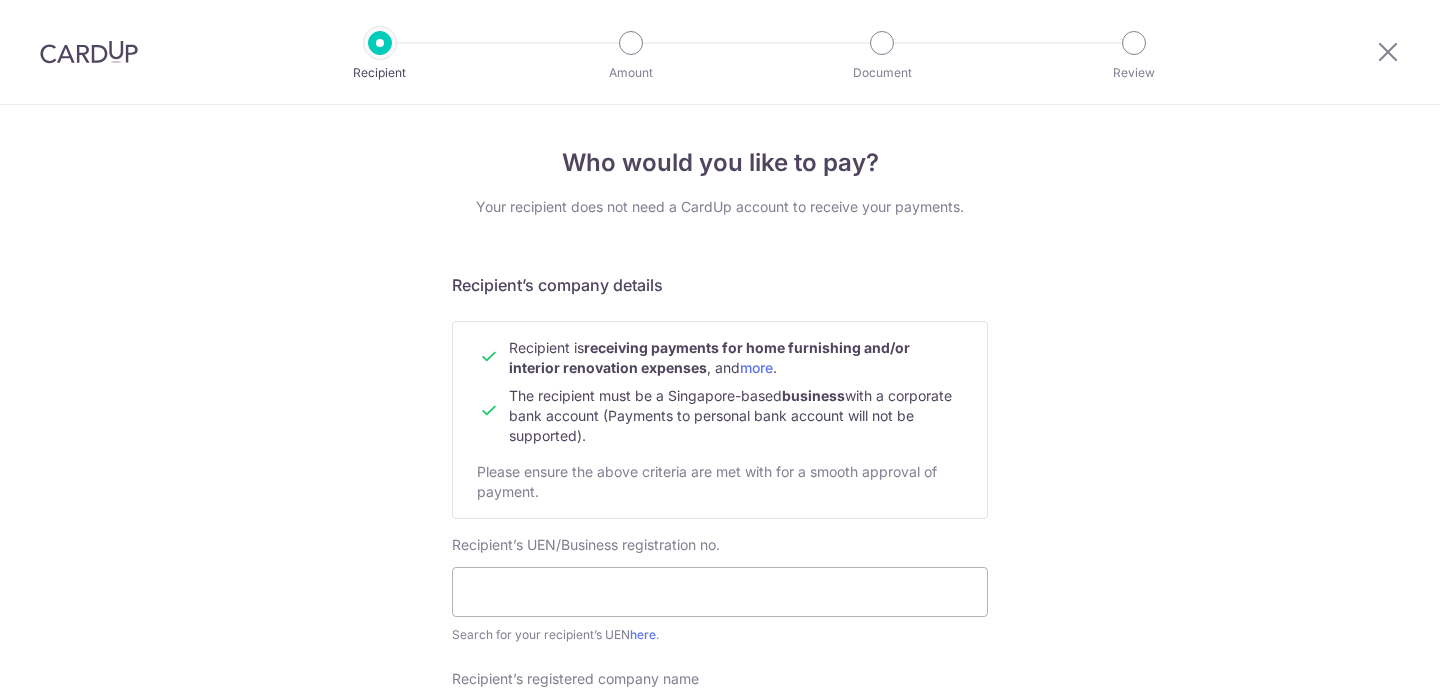 scroll, scrollTop: 0, scrollLeft: 0, axis: both 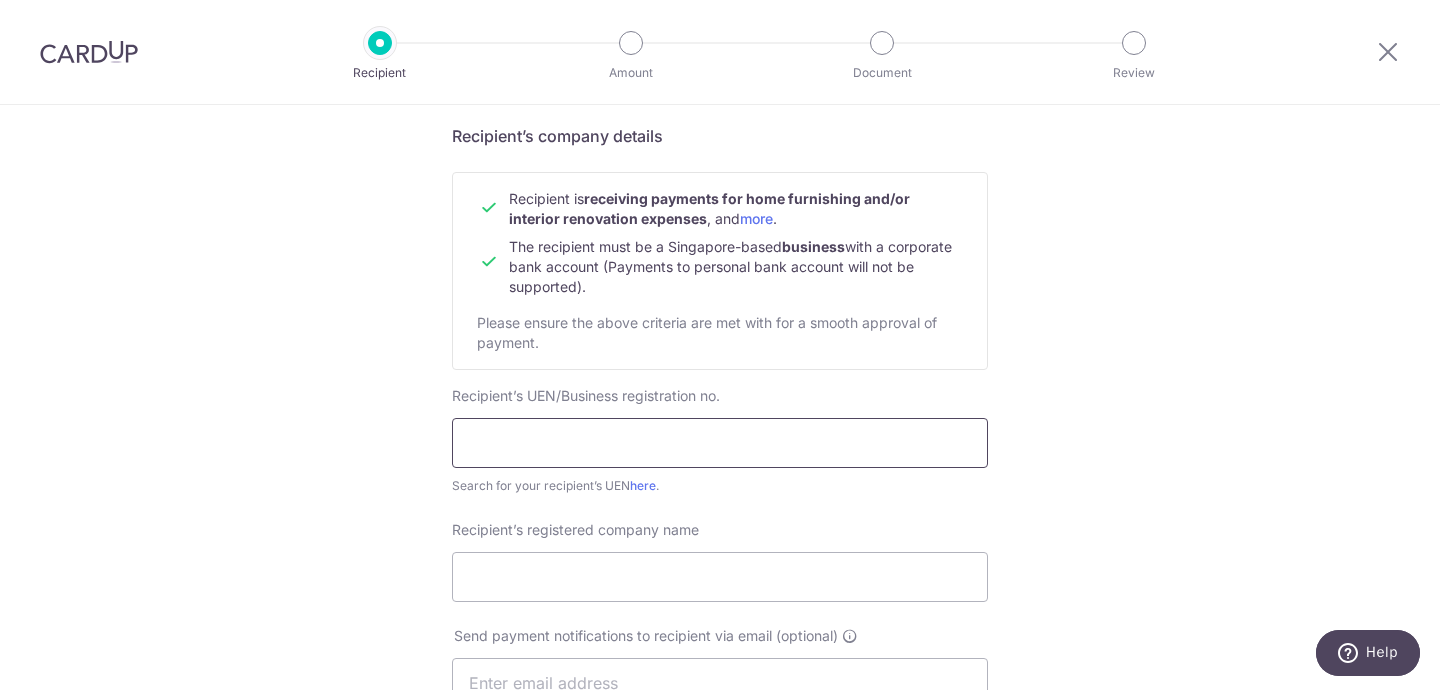 click at bounding box center [720, 443] 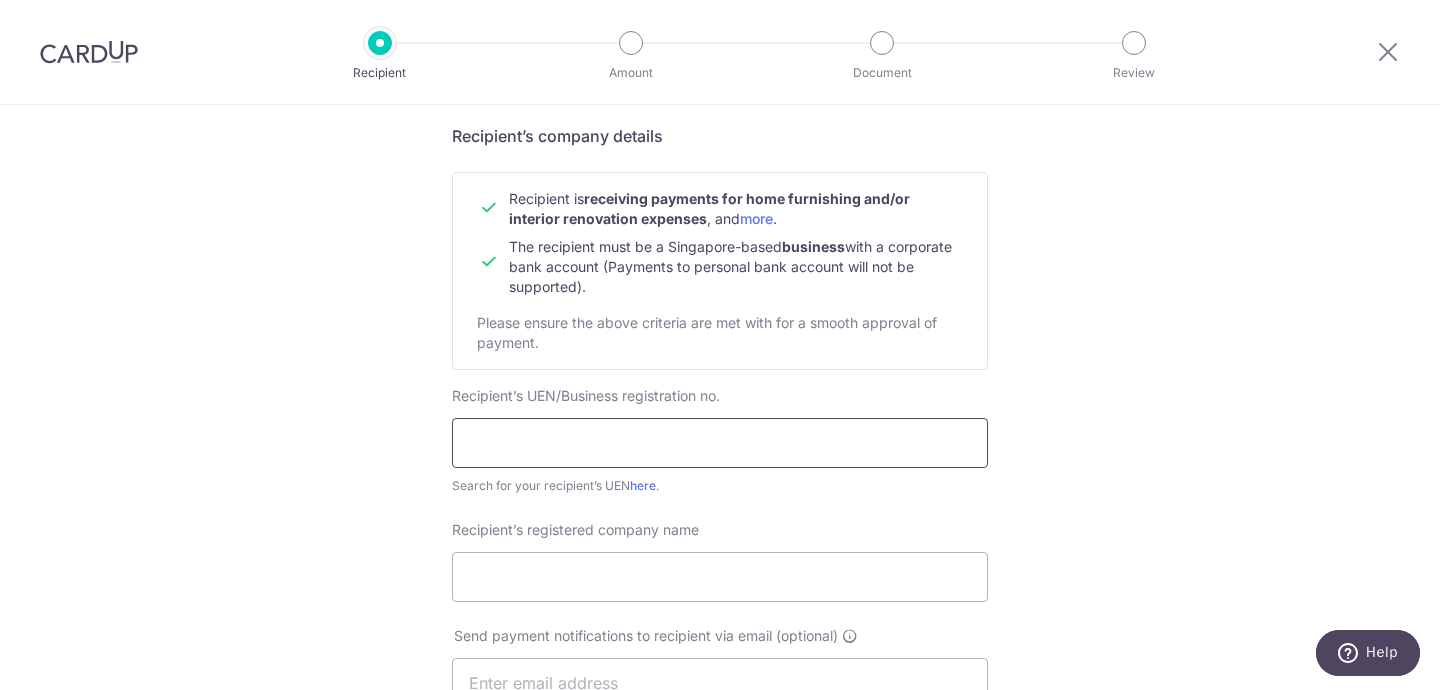 type on "202520302H" 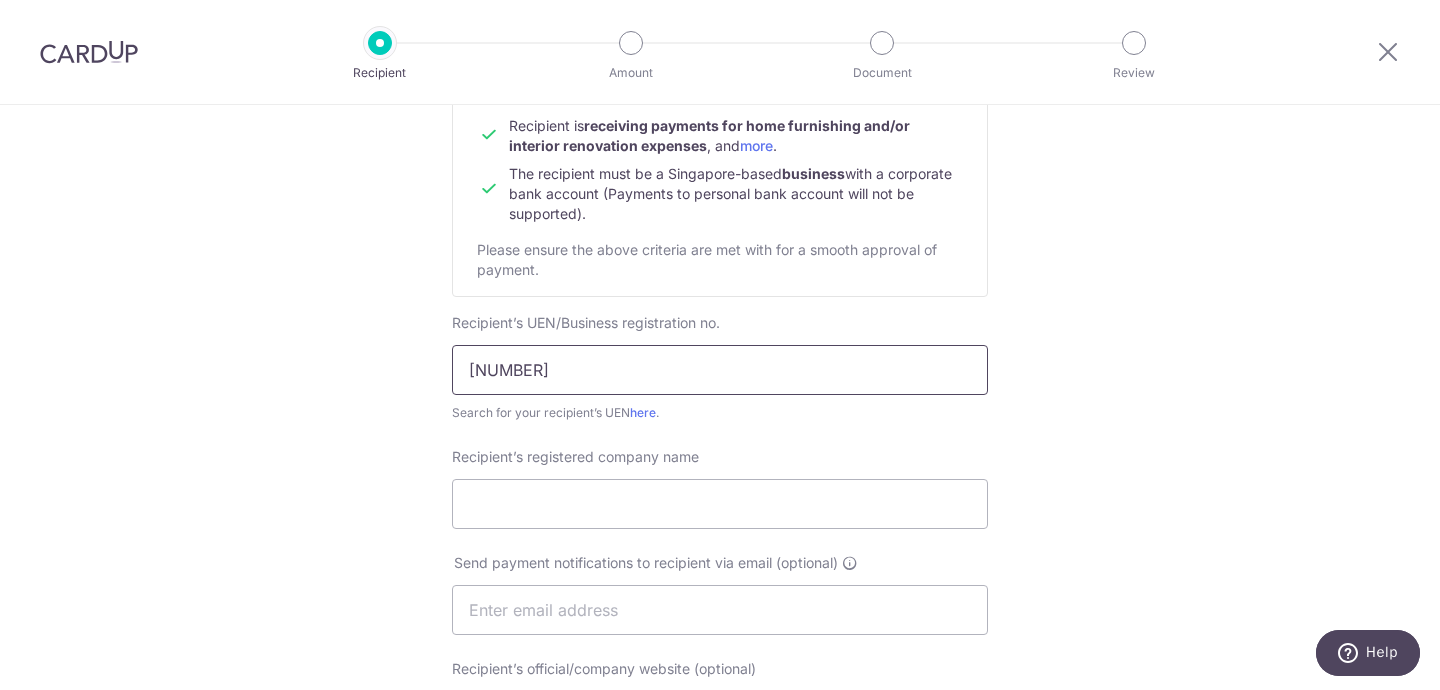 scroll, scrollTop: 238, scrollLeft: 0, axis: vertical 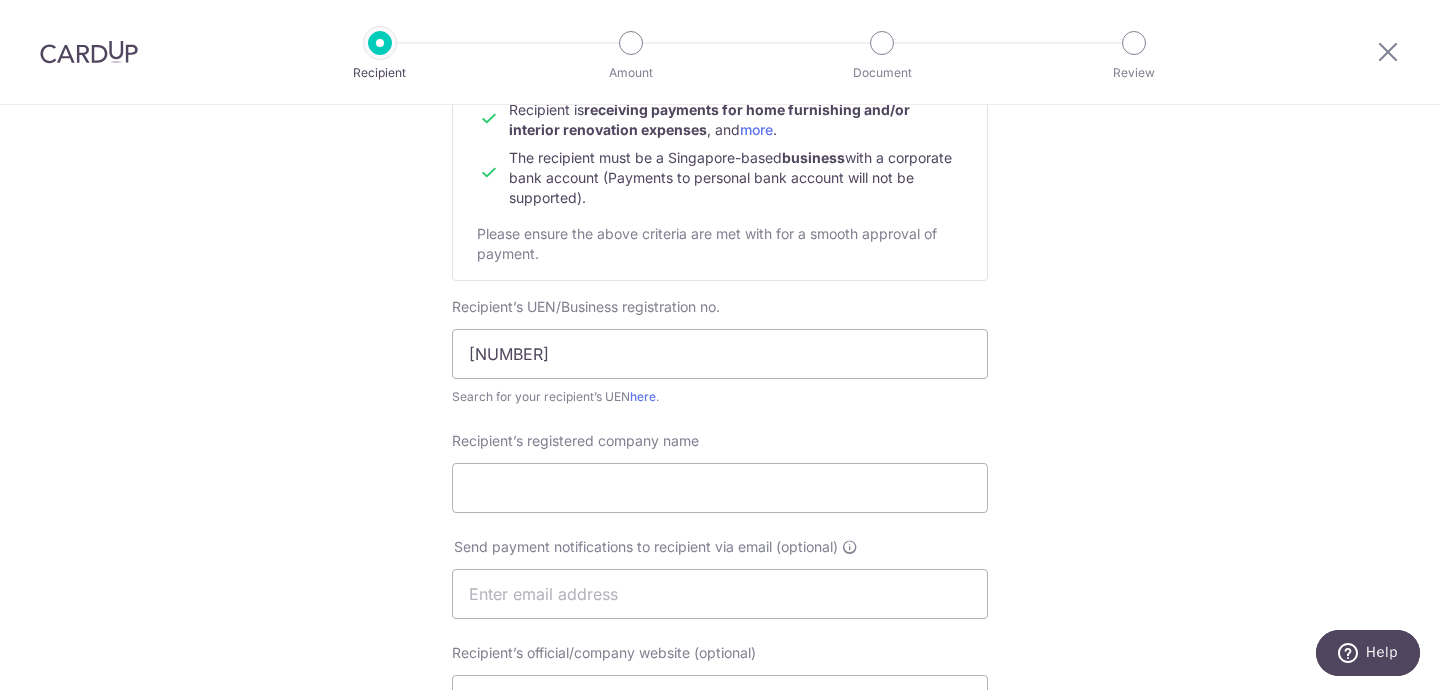 click on "Recipient’s registered company name" at bounding box center [720, 484] 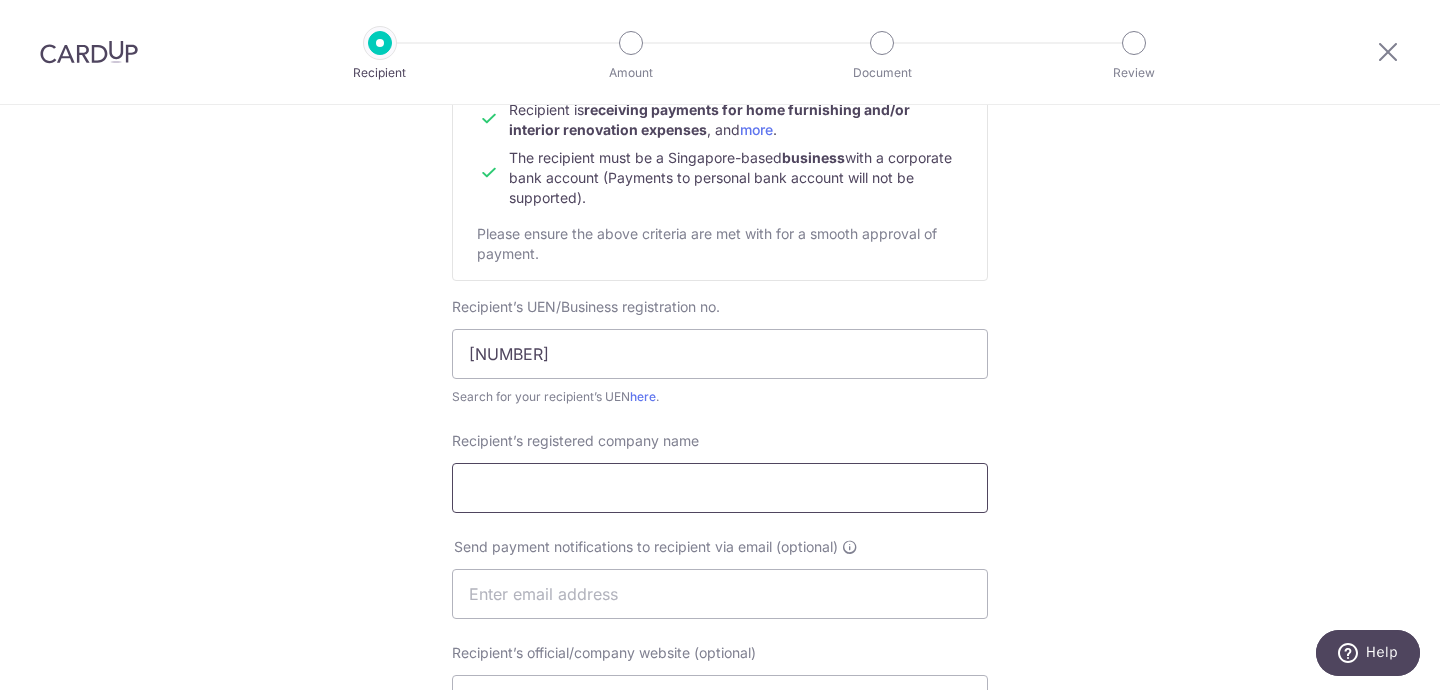 click on "Recipient’s registered company name" at bounding box center (720, 488) 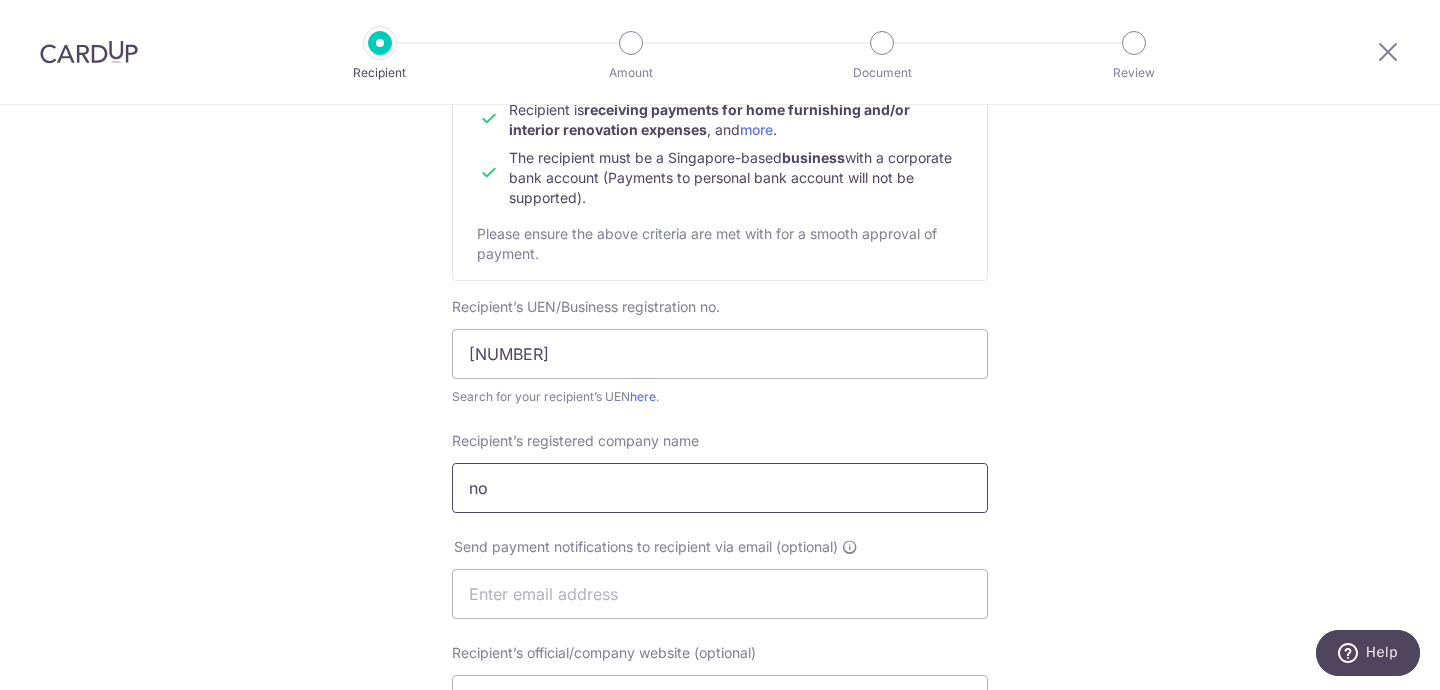 type on "NO SENSE COLLECTIVE PTE. LTD" 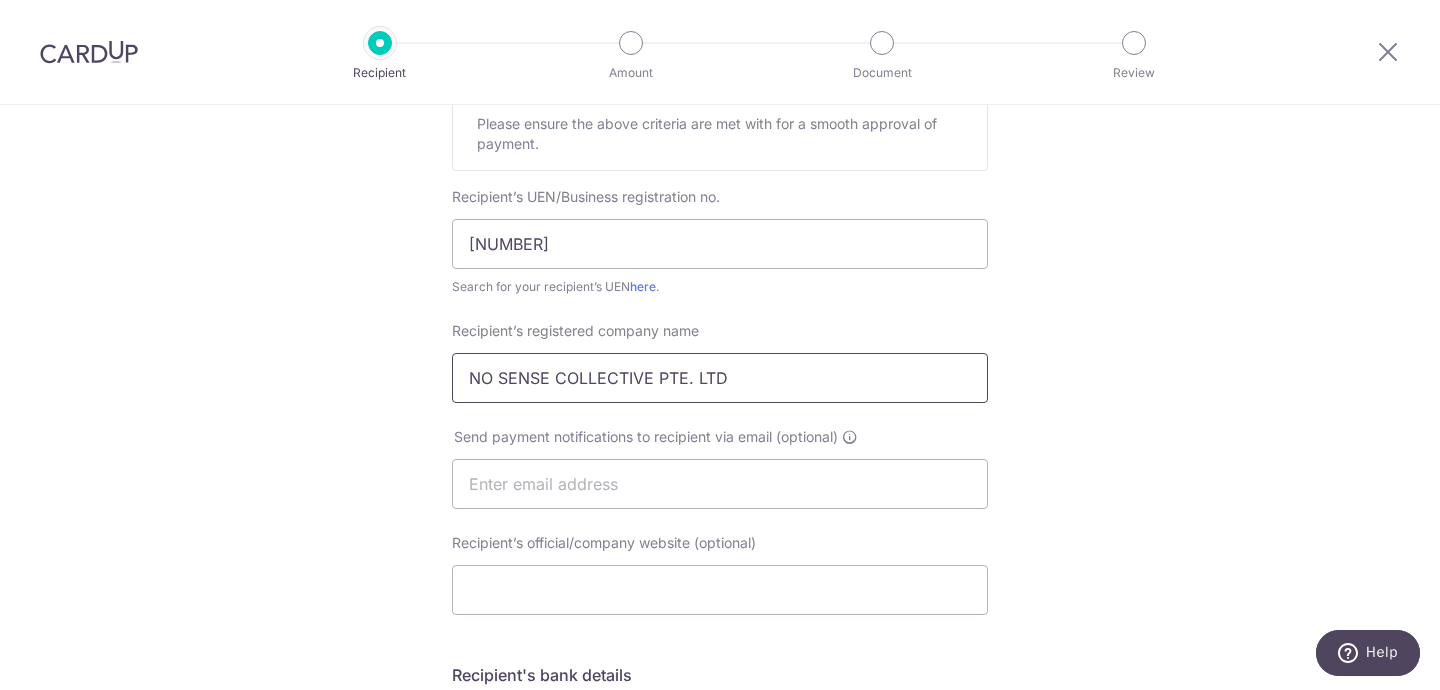 scroll, scrollTop: 347, scrollLeft: 0, axis: vertical 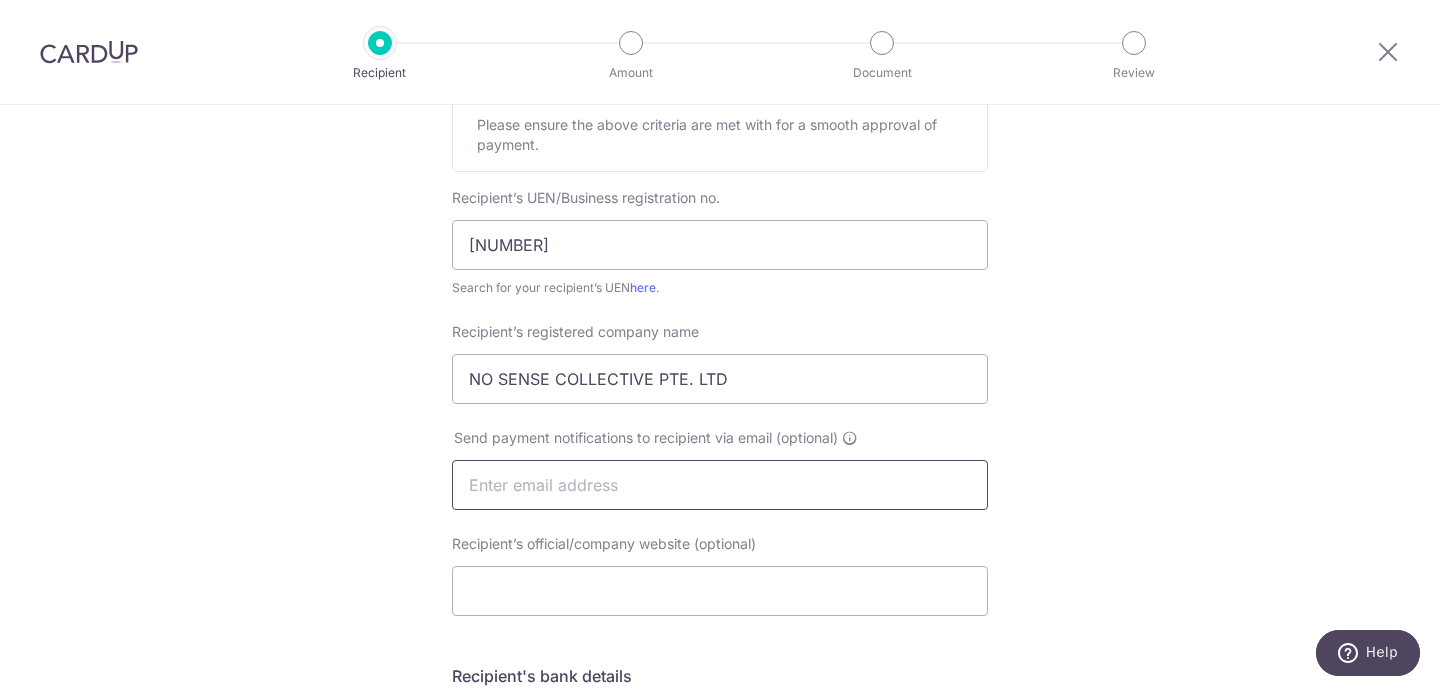 click at bounding box center (720, 485) 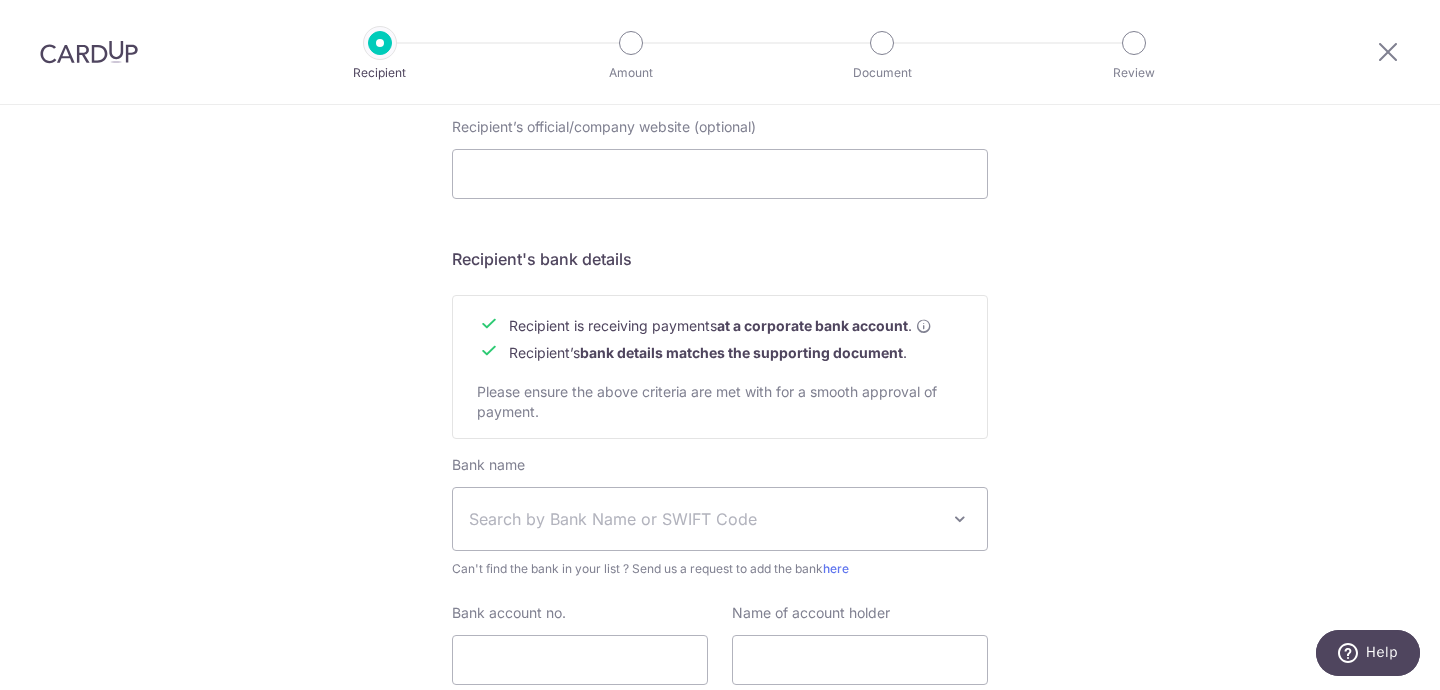 scroll, scrollTop: 766, scrollLeft: 0, axis: vertical 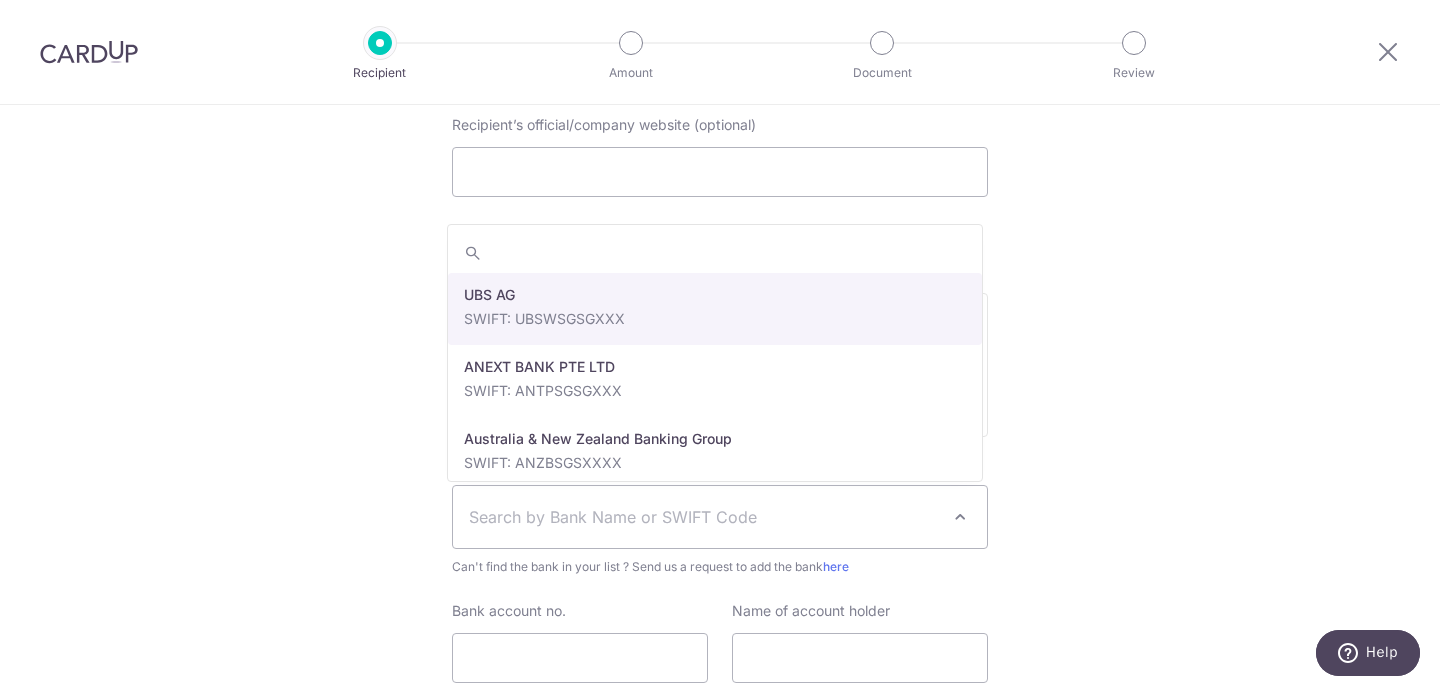 click on "Search by Bank Name or SWIFT Code" at bounding box center (720, 517) 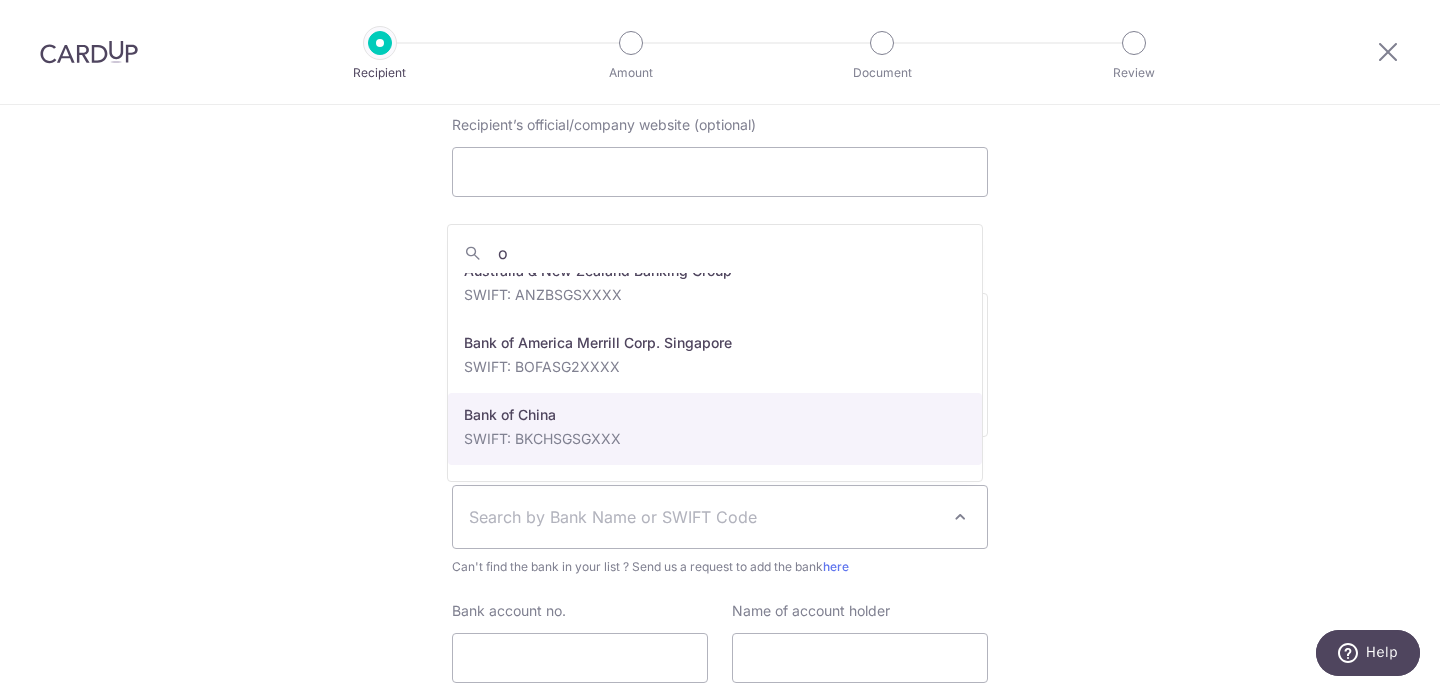scroll, scrollTop: 0, scrollLeft: 0, axis: both 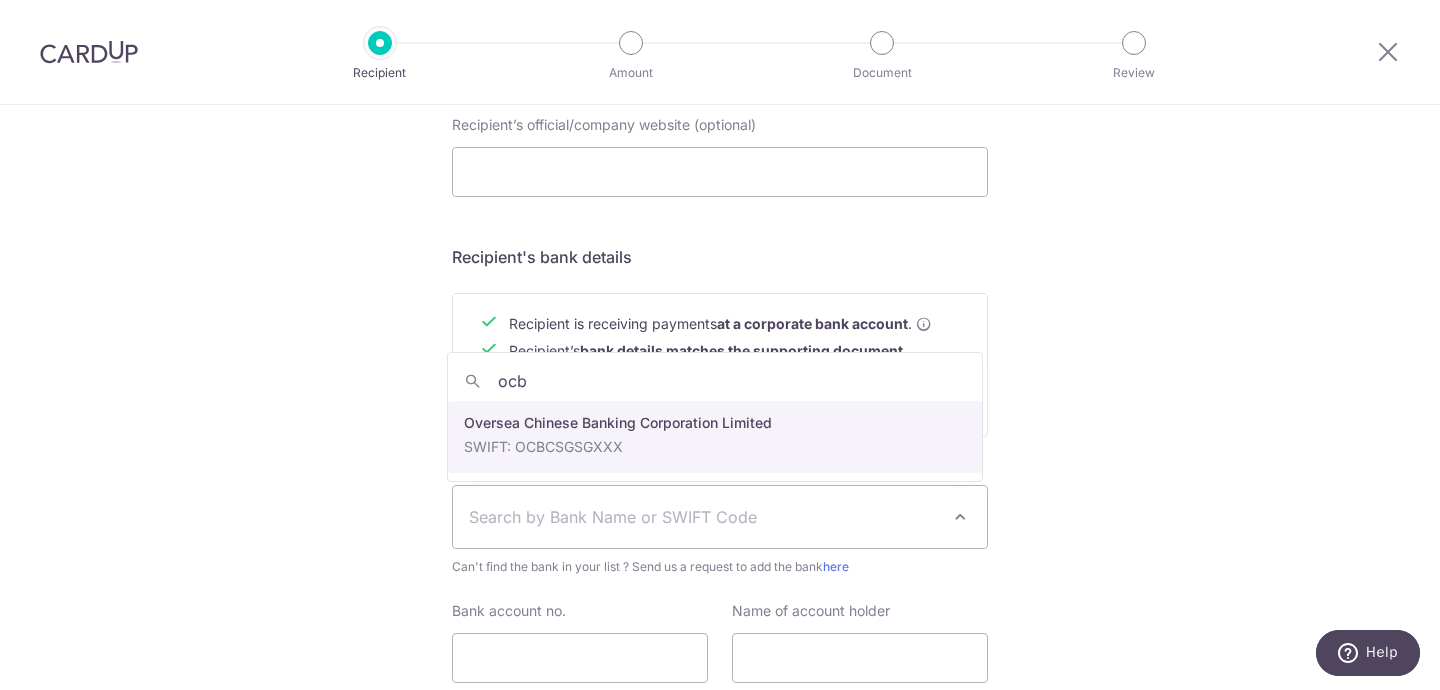 type on "ocb" 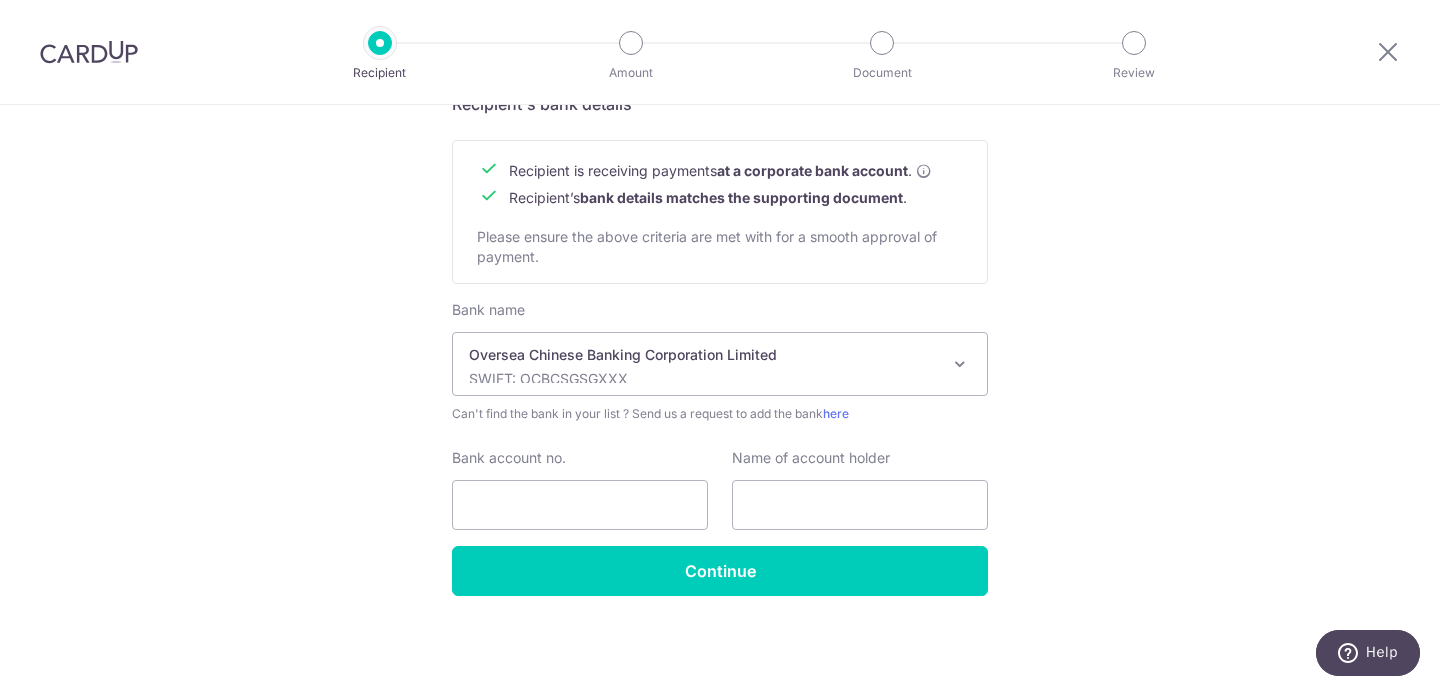 scroll, scrollTop: 919, scrollLeft: 0, axis: vertical 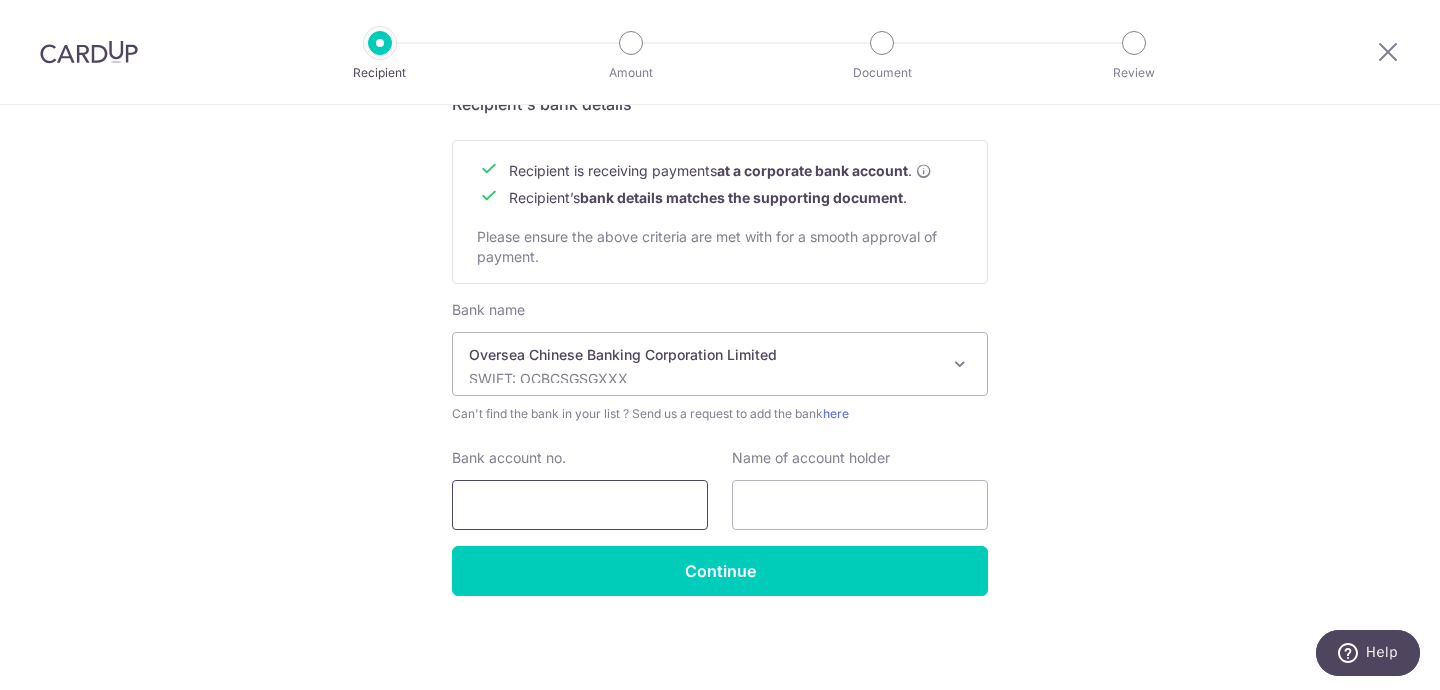 click on "Bank account no." at bounding box center (580, 505) 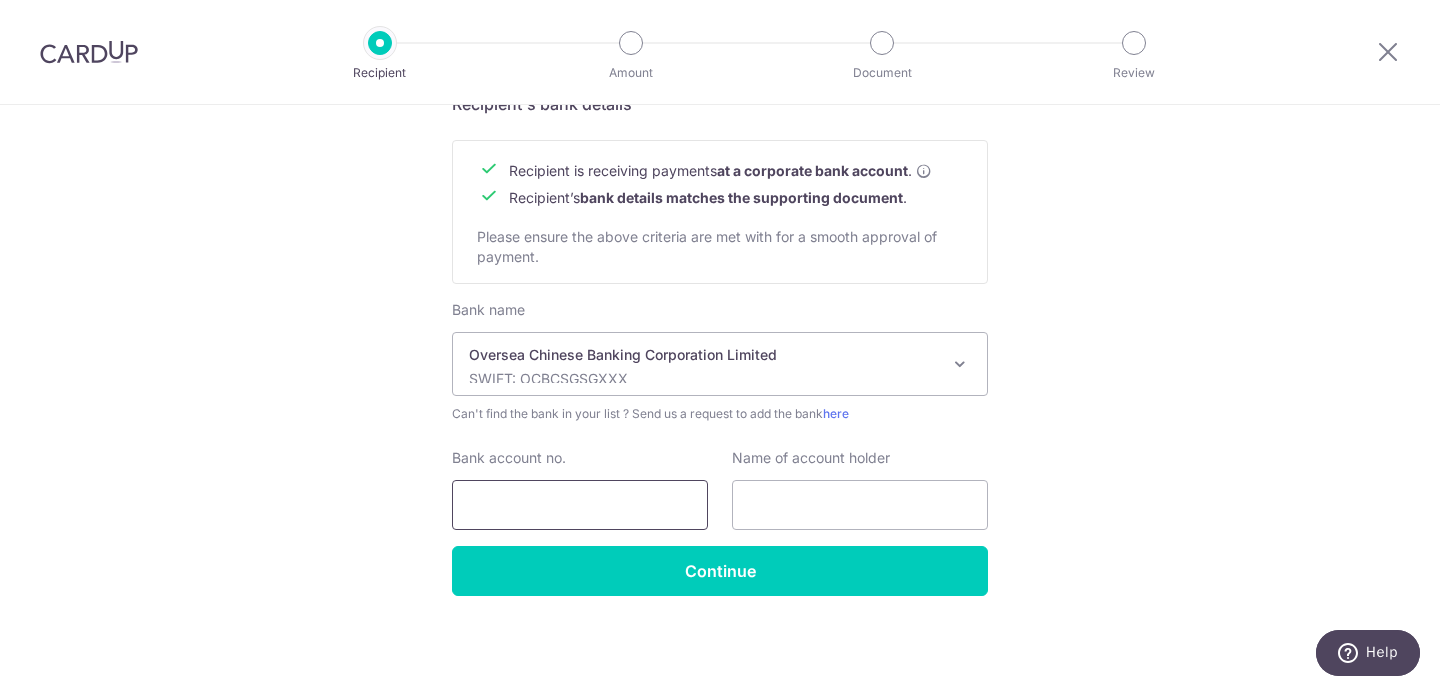 click on "Bank account no." at bounding box center [580, 505] 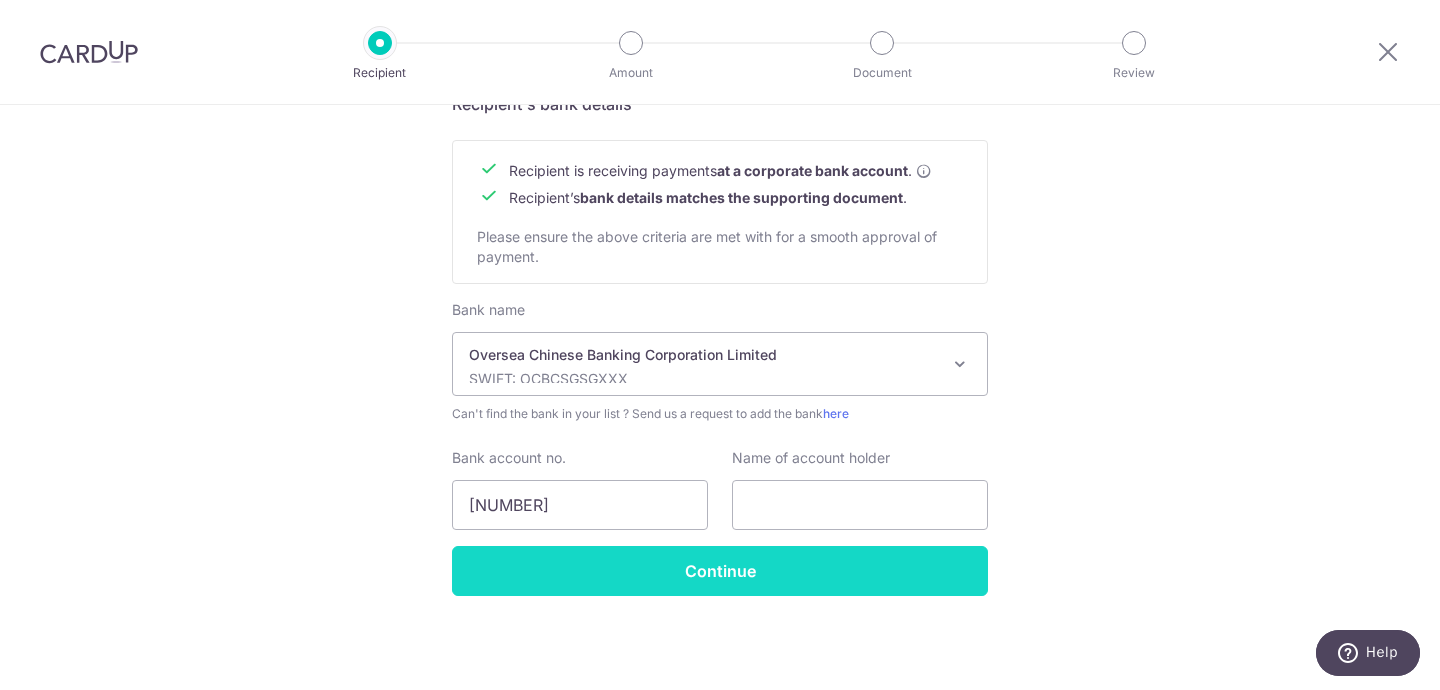 click on "Continue" at bounding box center (720, 571) 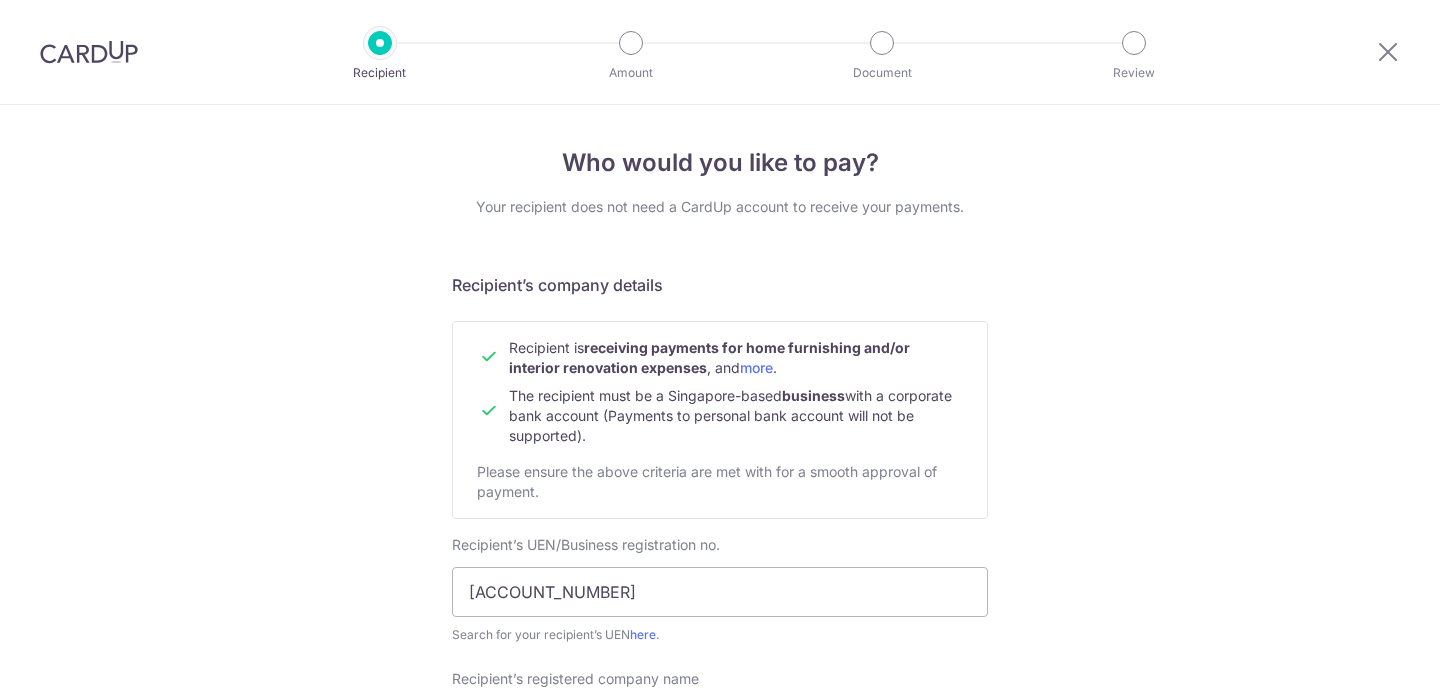 scroll, scrollTop: 0, scrollLeft: 0, axis: both 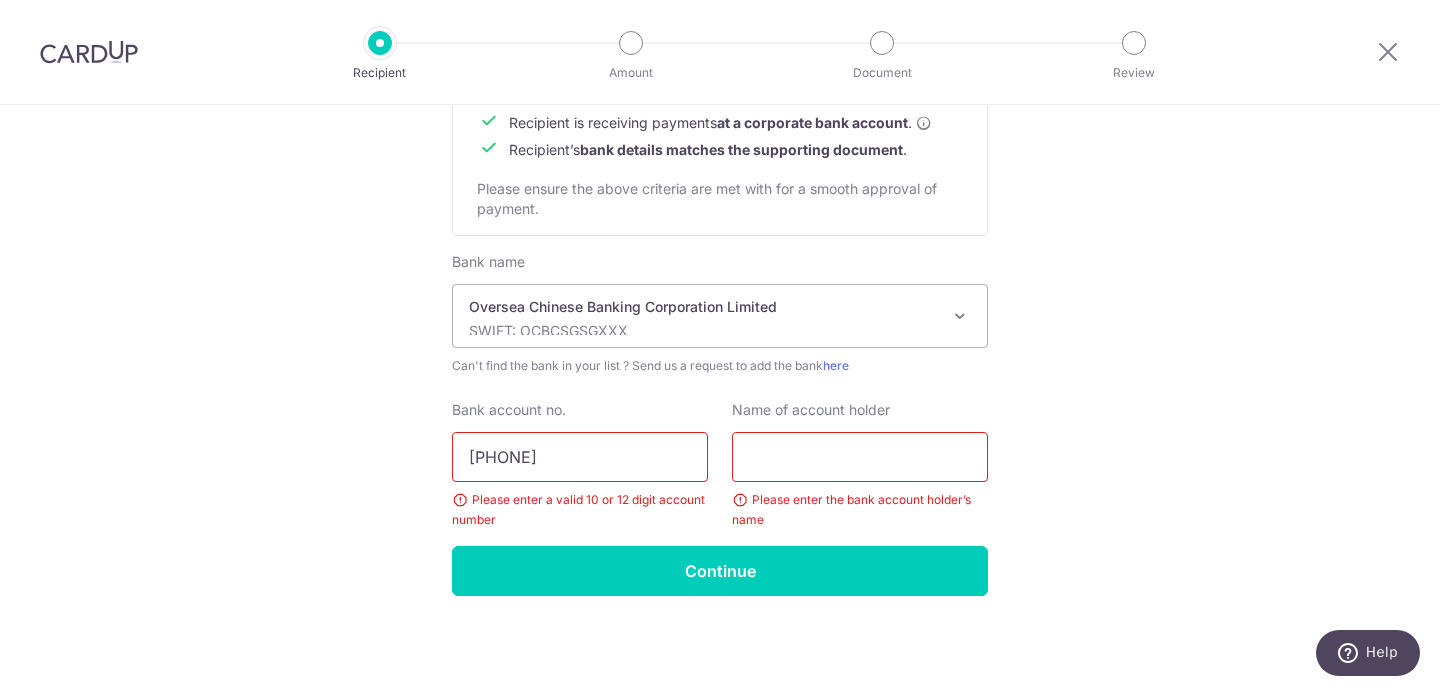 click on "[PHONE]" at bounding box center (580, 457) 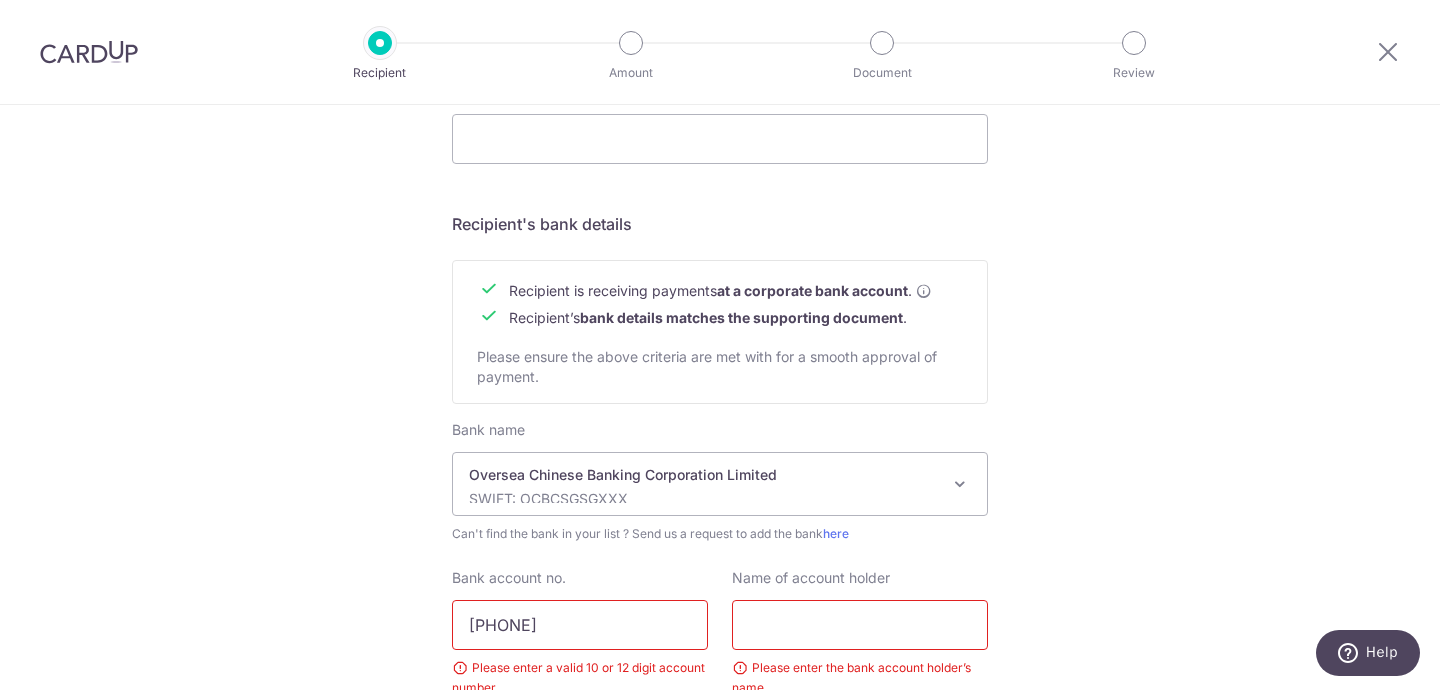 scroll, scrollTop: 0, scrollLeft: 0, axis: both 